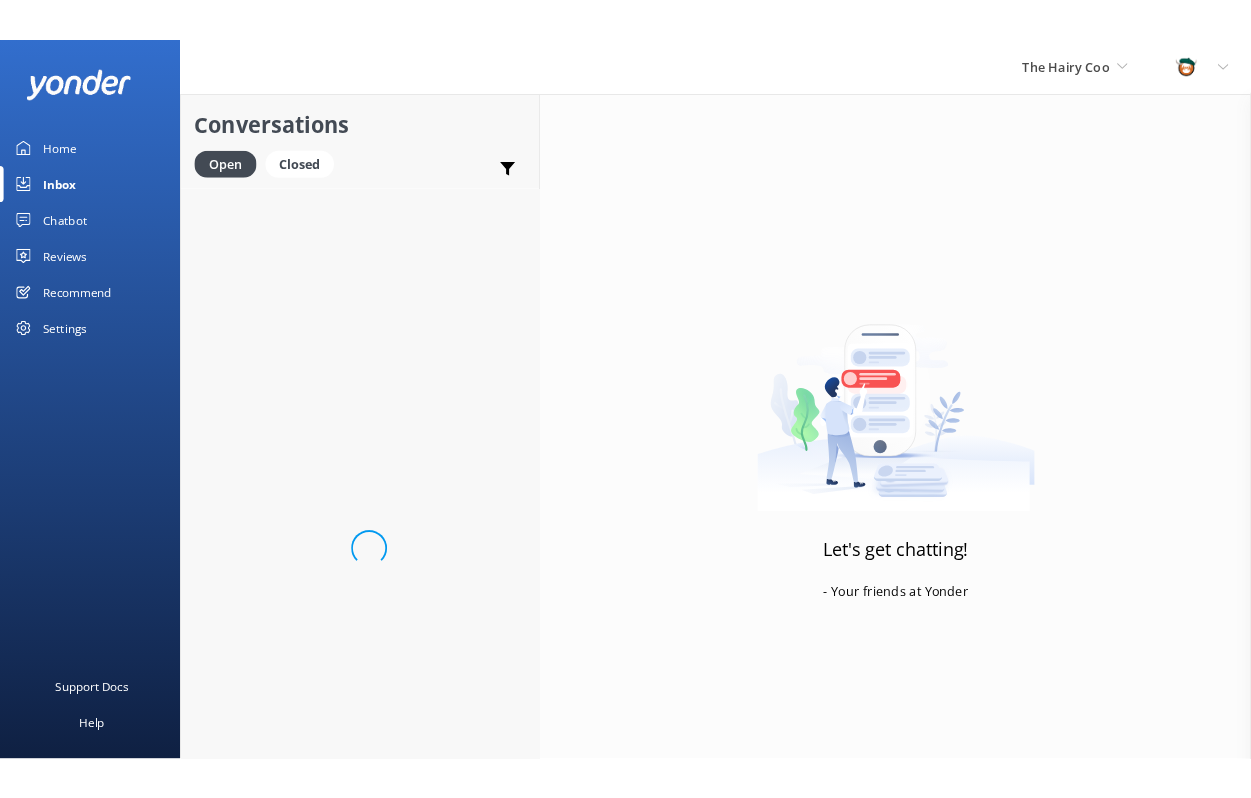scroll, scrollTop: 0, scrollLeft: 0, axis: both 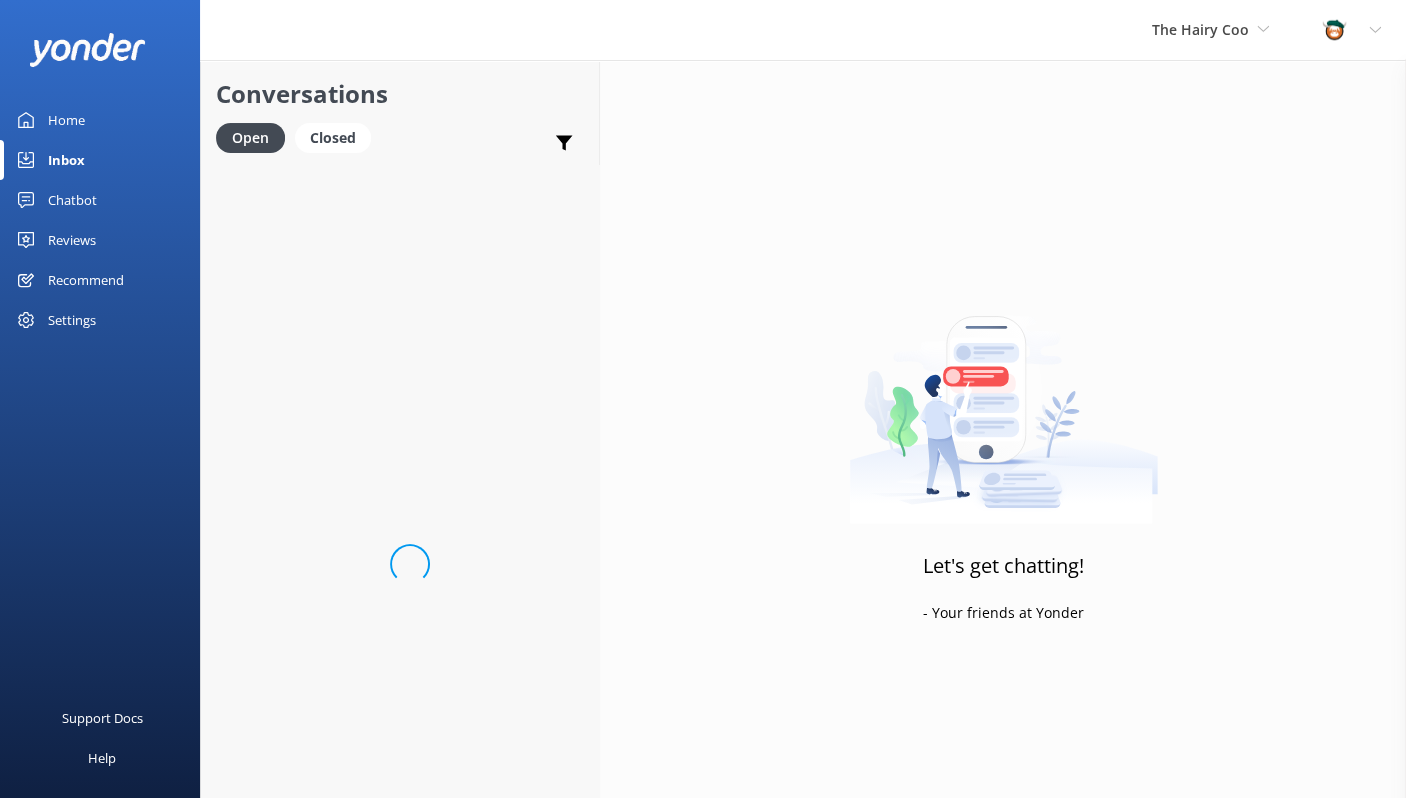 click on "Chatbot" at bounding box center (72, 200) 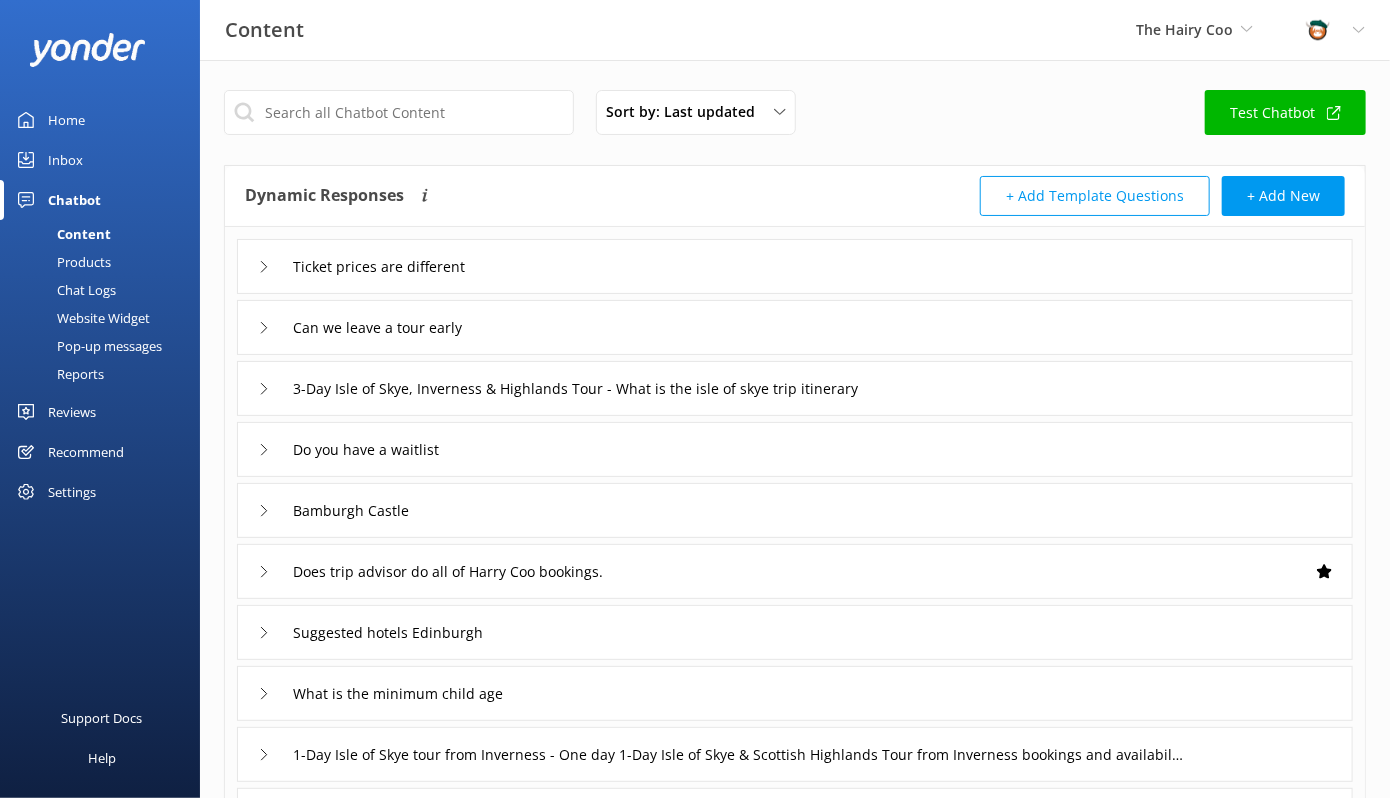 click on "Inbox" at bounding box center [65, 160] 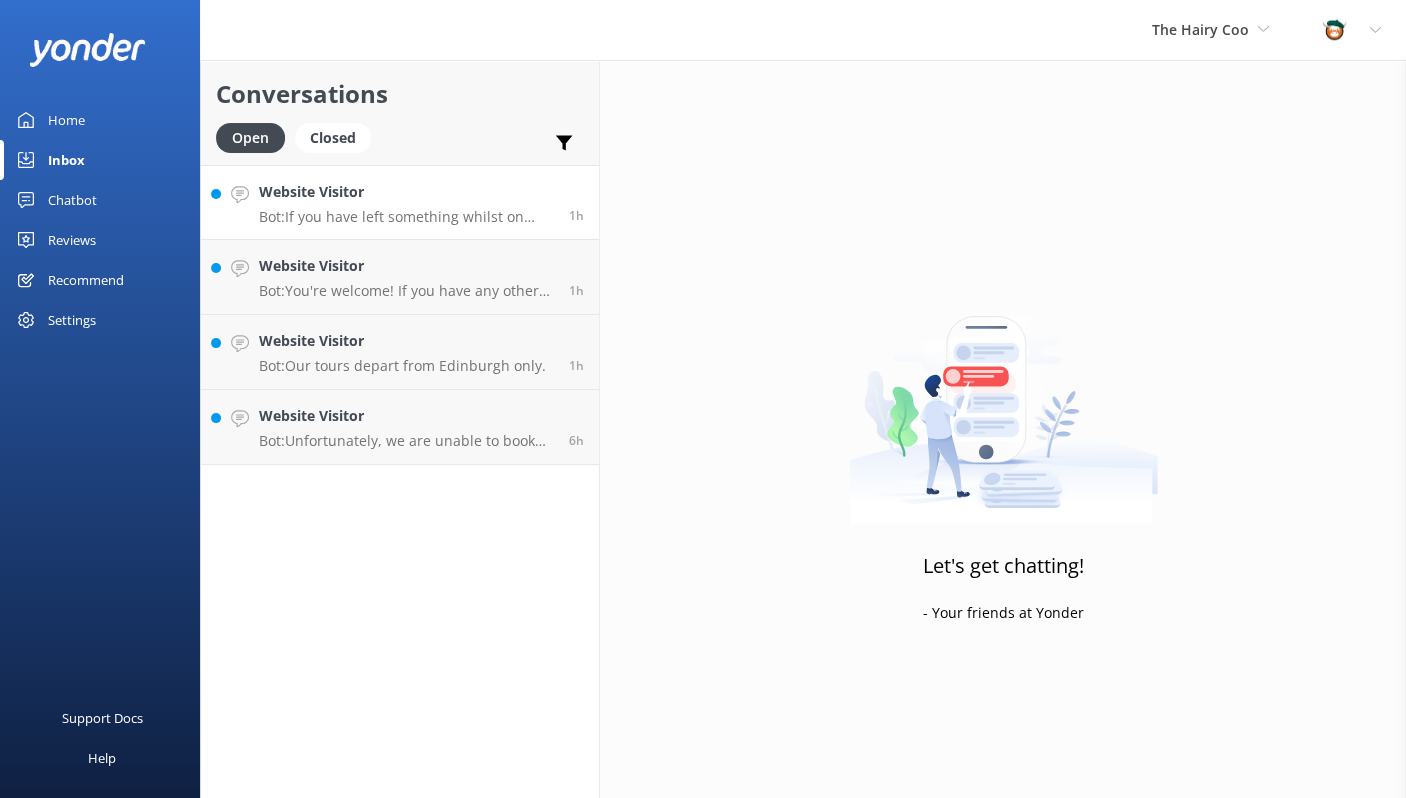 drag, startPoint x: 430, startPoint y: 214, endPoint x: 442, endPoint y: 205, distance: 15 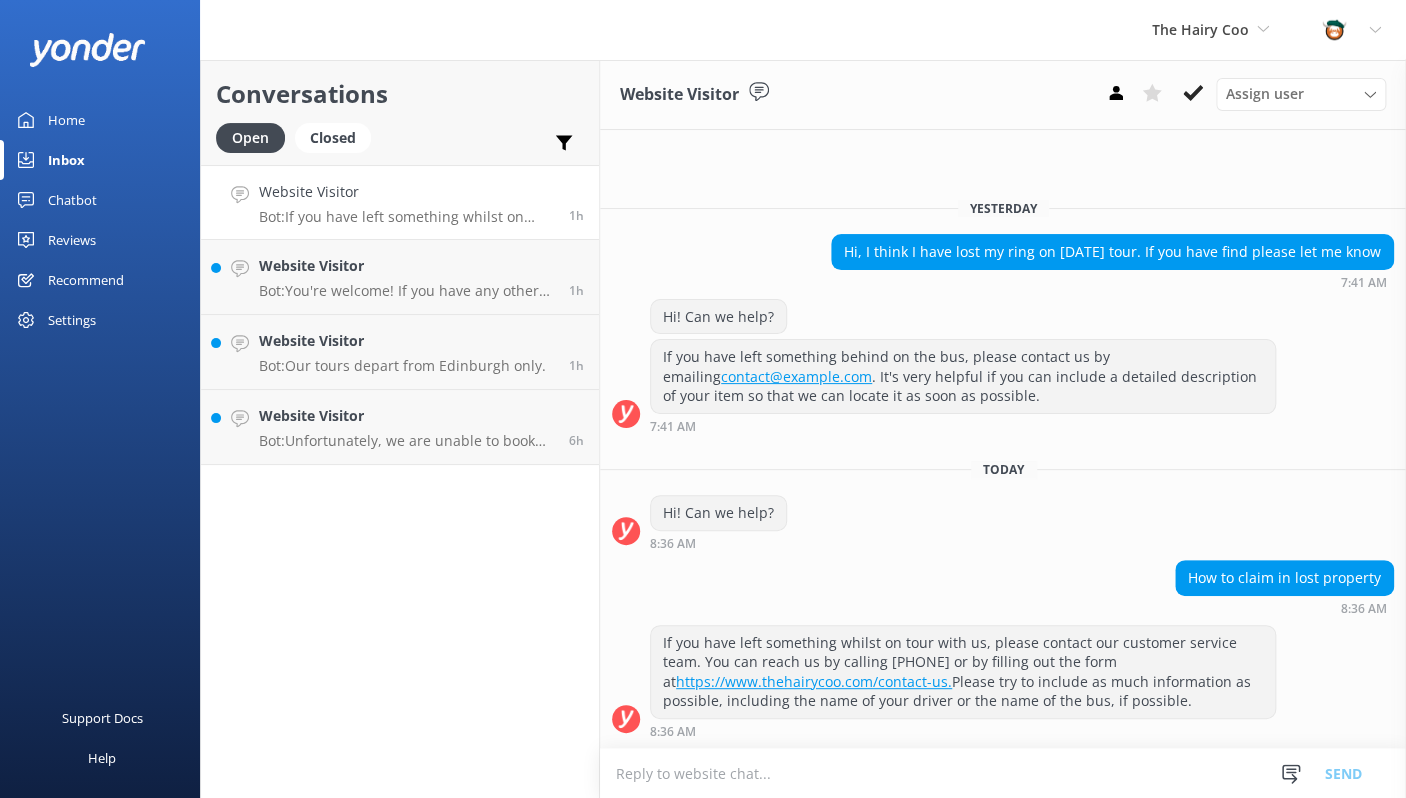 click 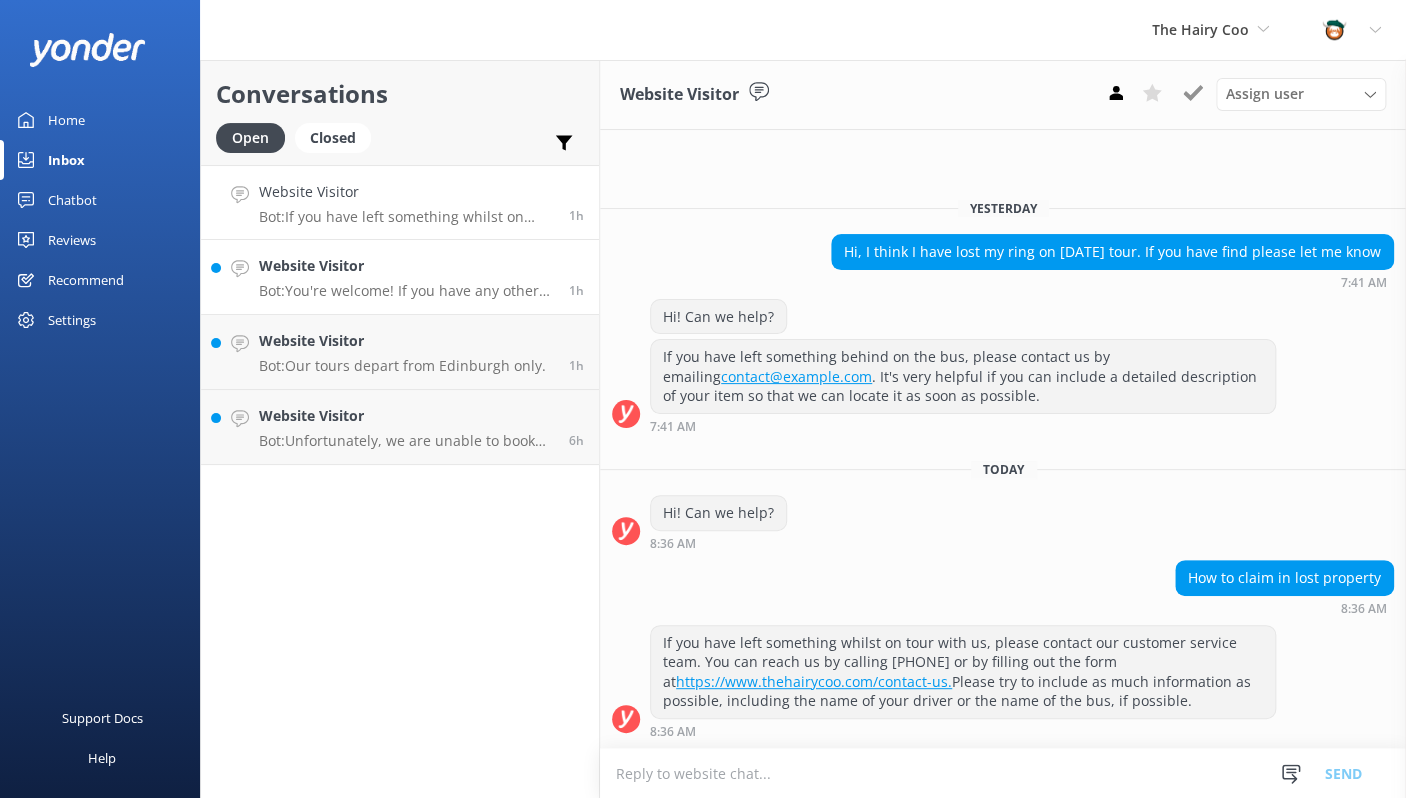 click on "Website Visitor" at bounding box center (406, 266) 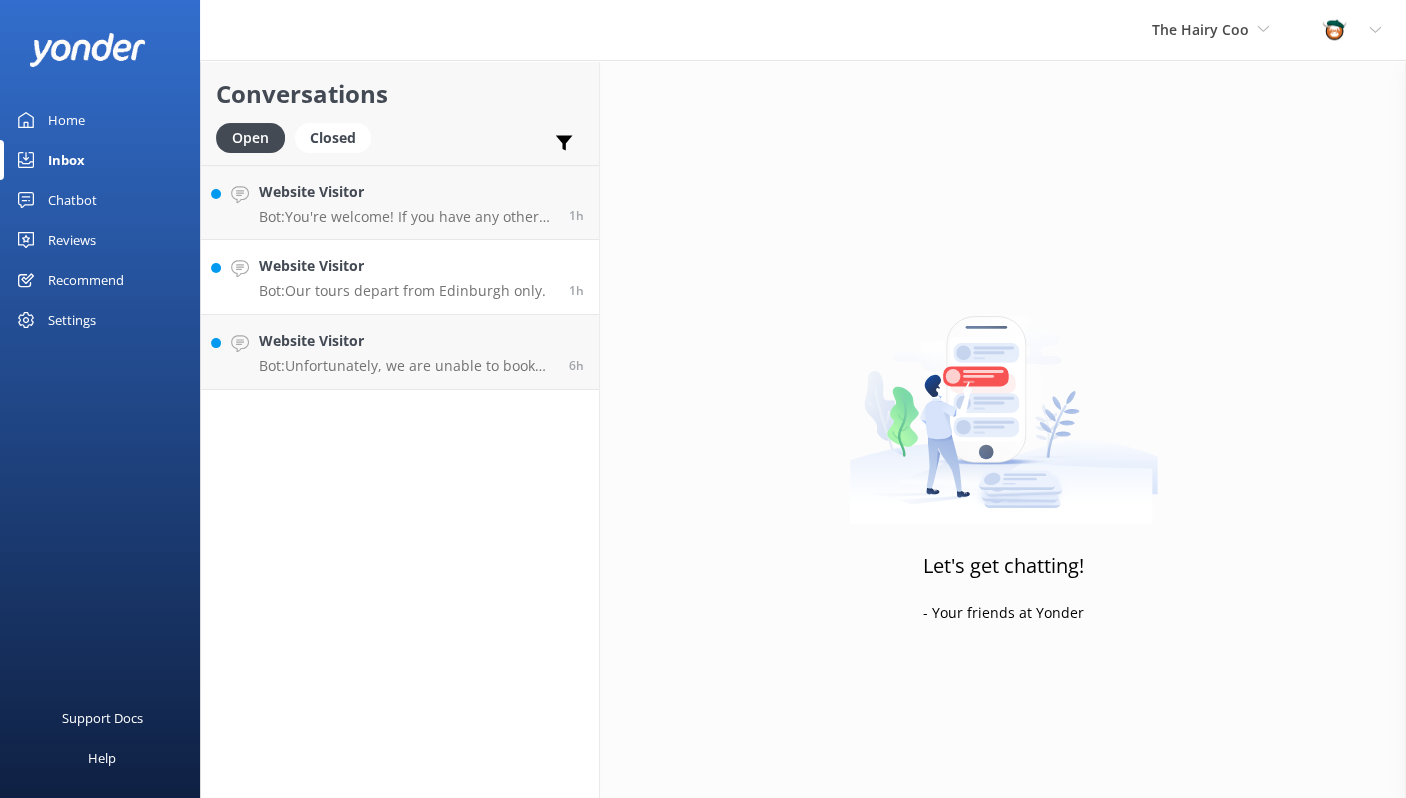 click on "Website Visitor Bot:  Our tours depart from Edinburgh only. 1h" at bounding box center (400, 277) 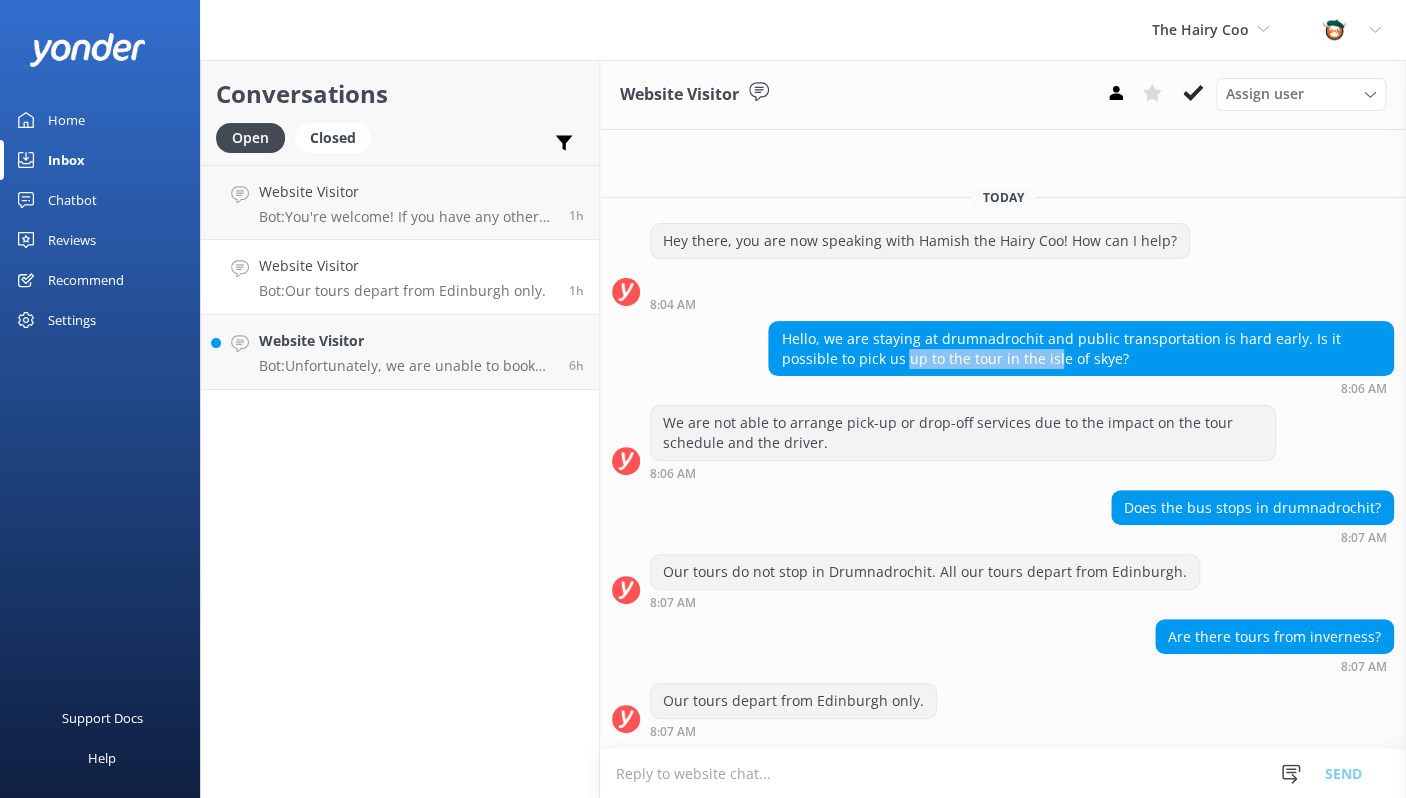 drag, startPoint x: 848, startPoint y: 355, endPoint x: 999, endPoint y: 356, distance: 151.00331 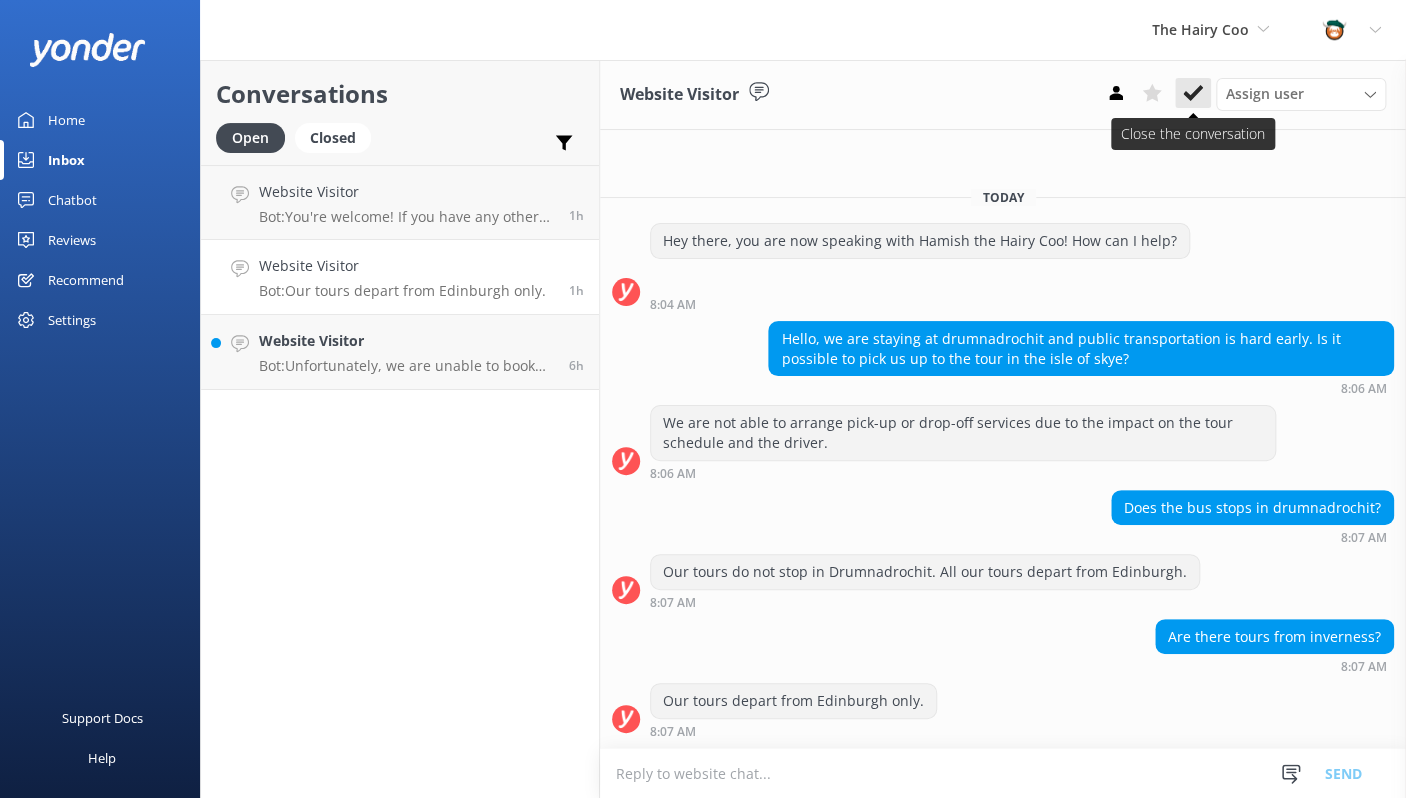 click 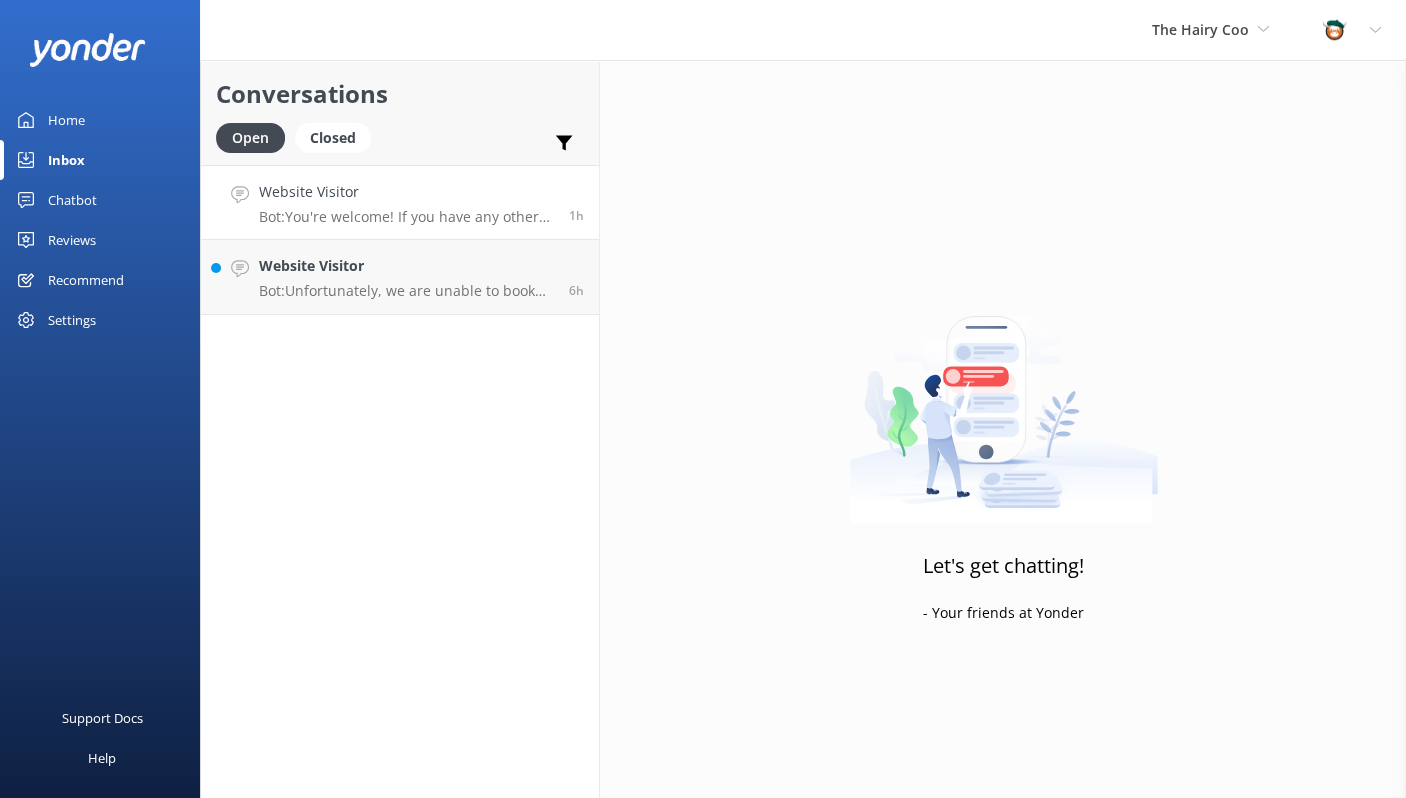 click on "Website Visitor Bot:  You're welcome! If you have any other questions or need further assistance, feel free to ask." at bounding box center [406, 202] 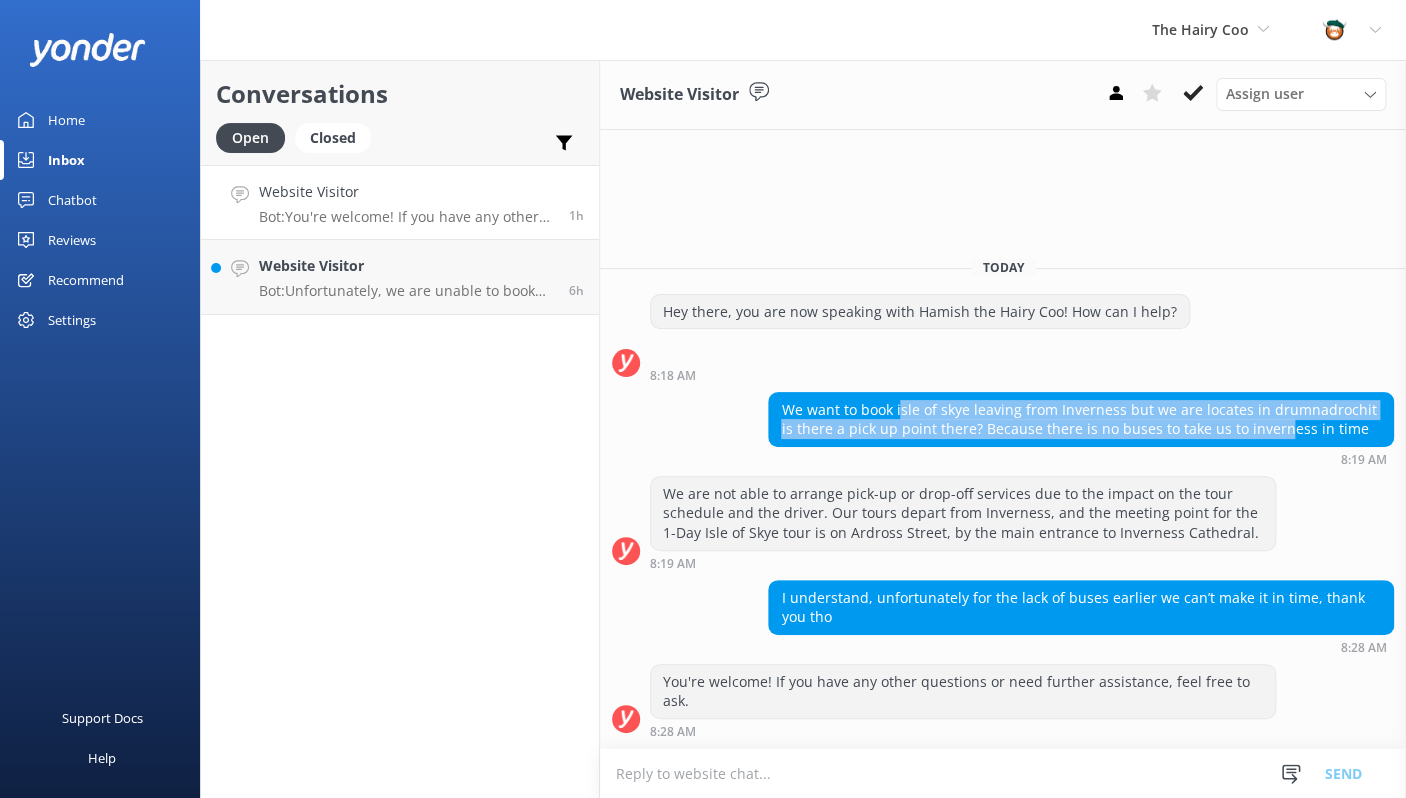 drag, startPoint x: 900, startPoint y: 429, endPoint x: 1266, endPoint y: 446, distance: 366.3946 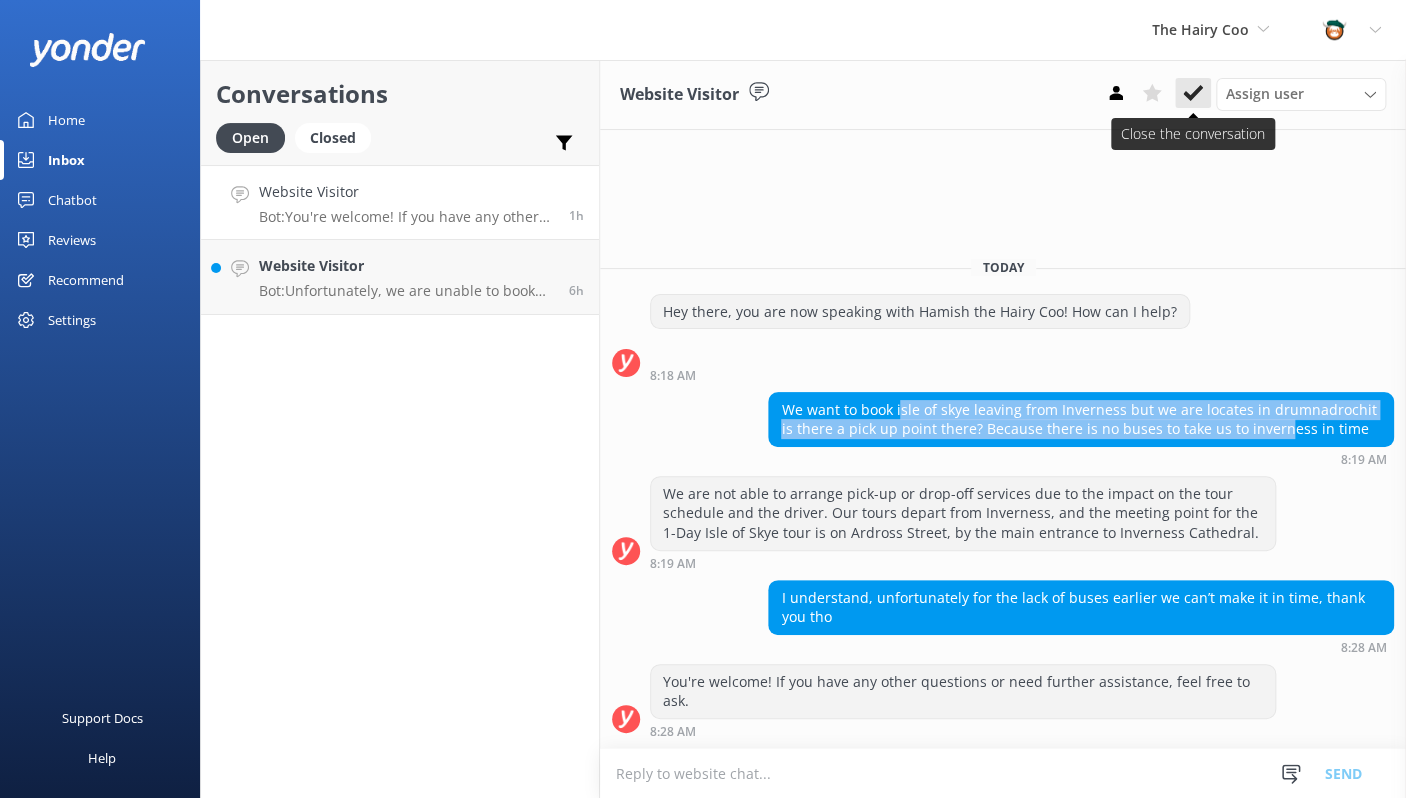 click at bounding box center [1193, 93] 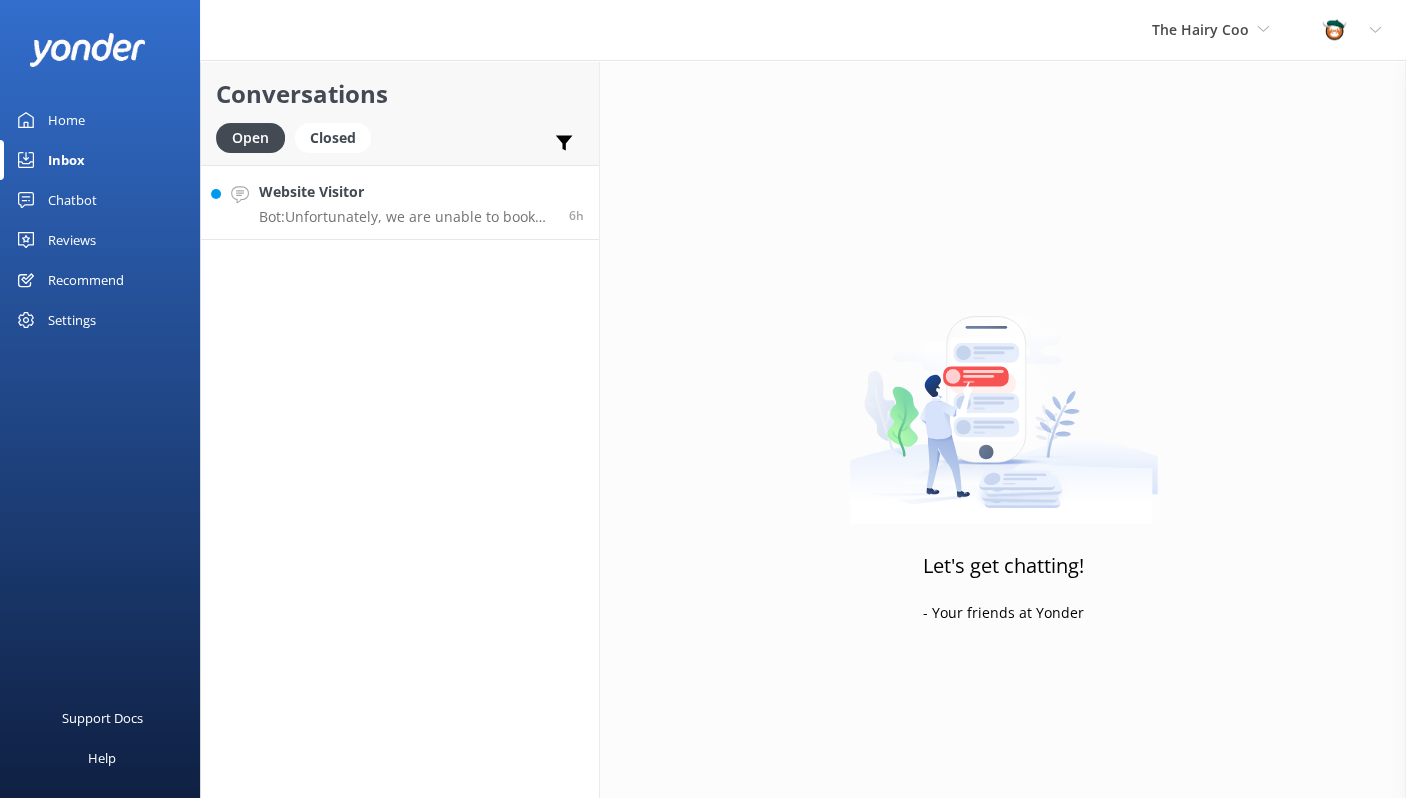 click on "Bot:  Unfortunately, we are unable to book accommodation on your behalf. We can provide recommendations in your confirmation email, but we cannot make the booking for you." at bounding box center [406, 217] 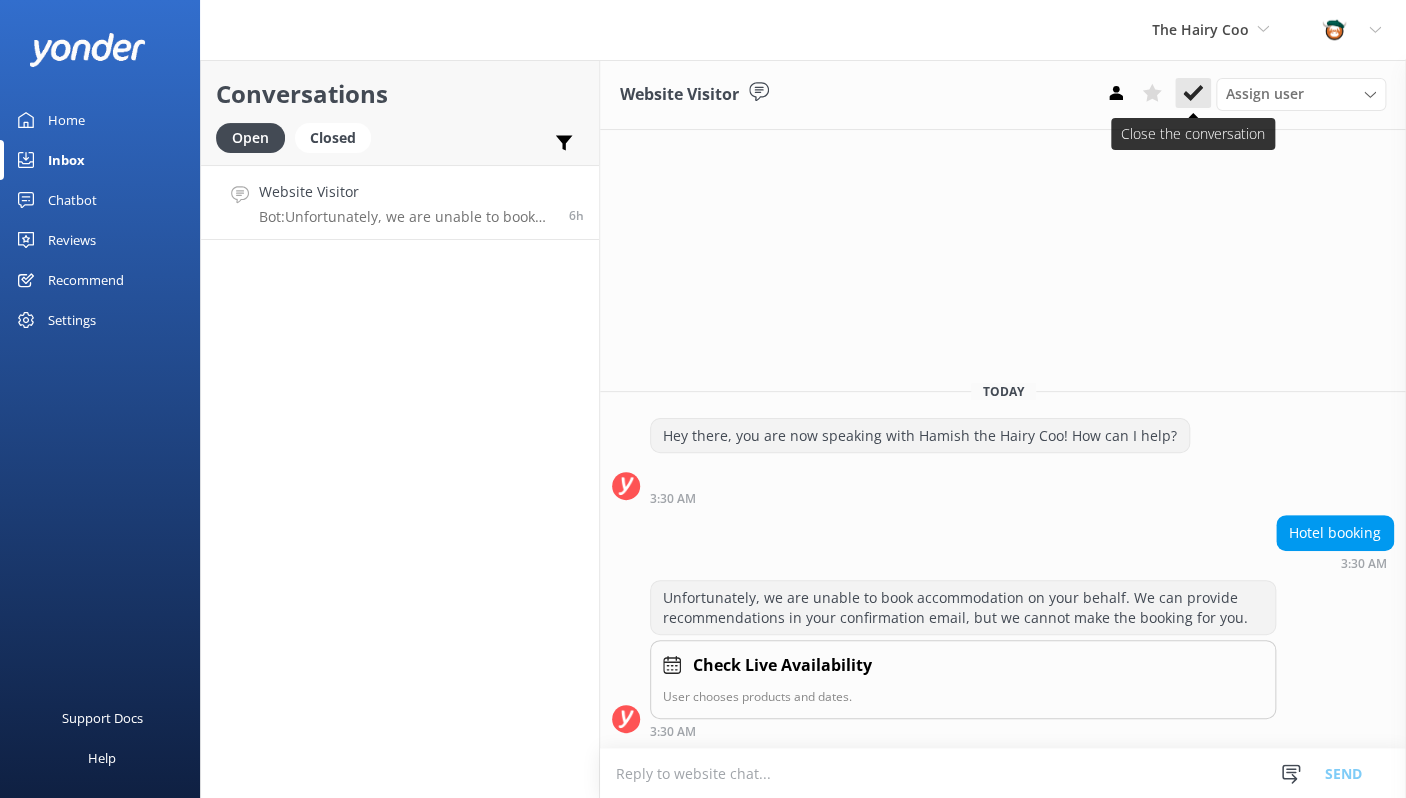 click 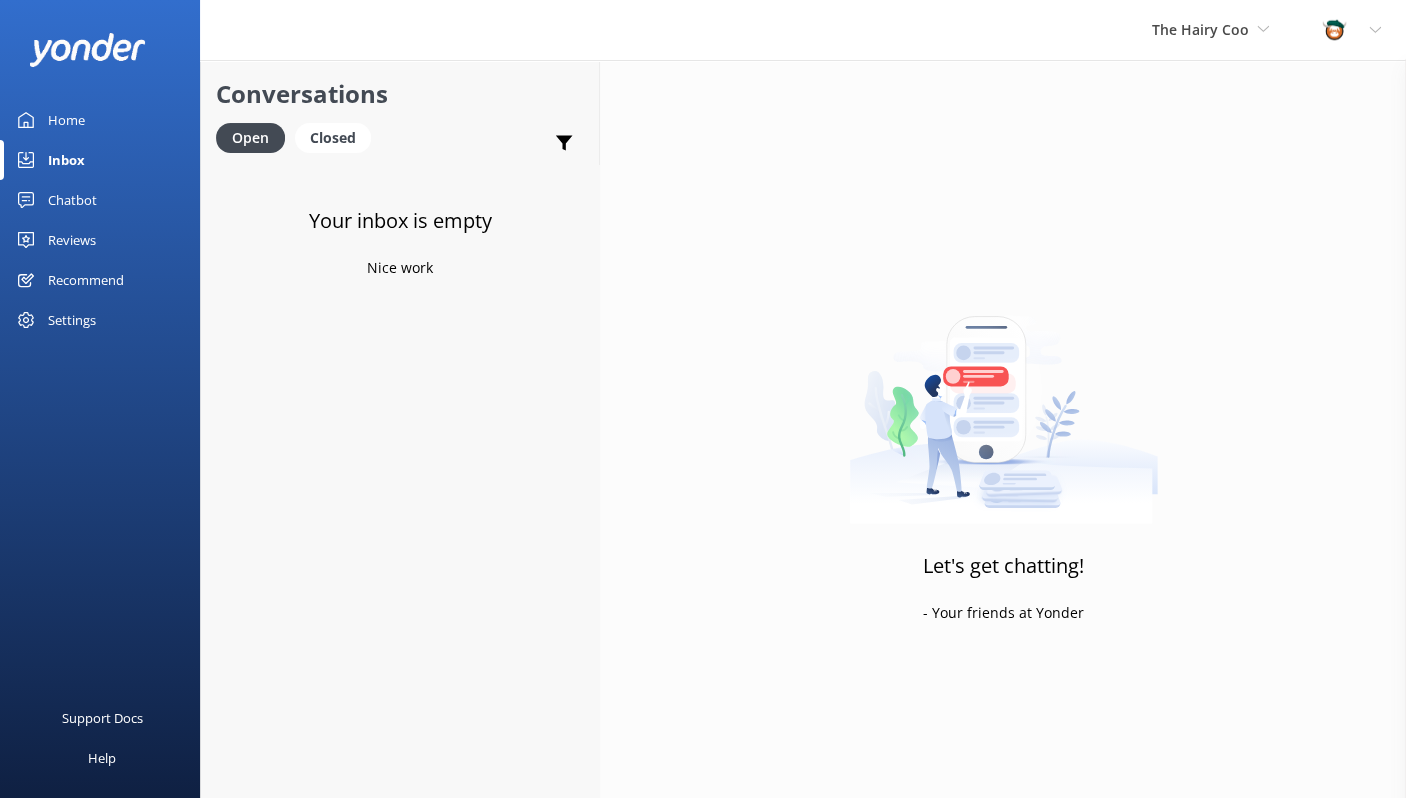click on "Chatbot" at bounding box center [72, 200] 